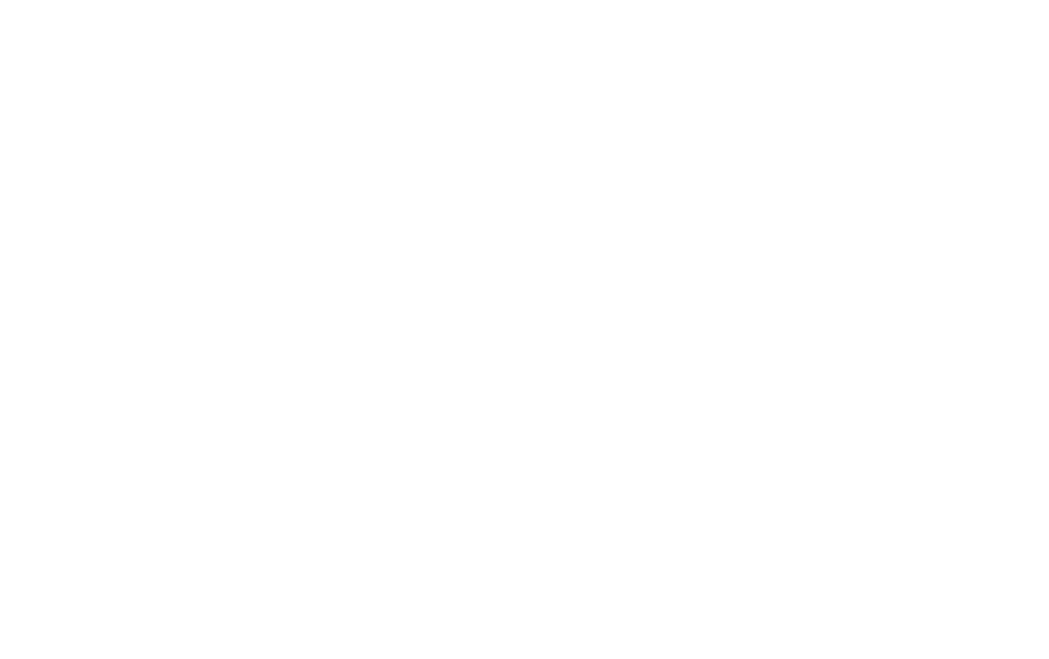 scroll, scrollTop: 0, scrollLeft: 0, axis: both 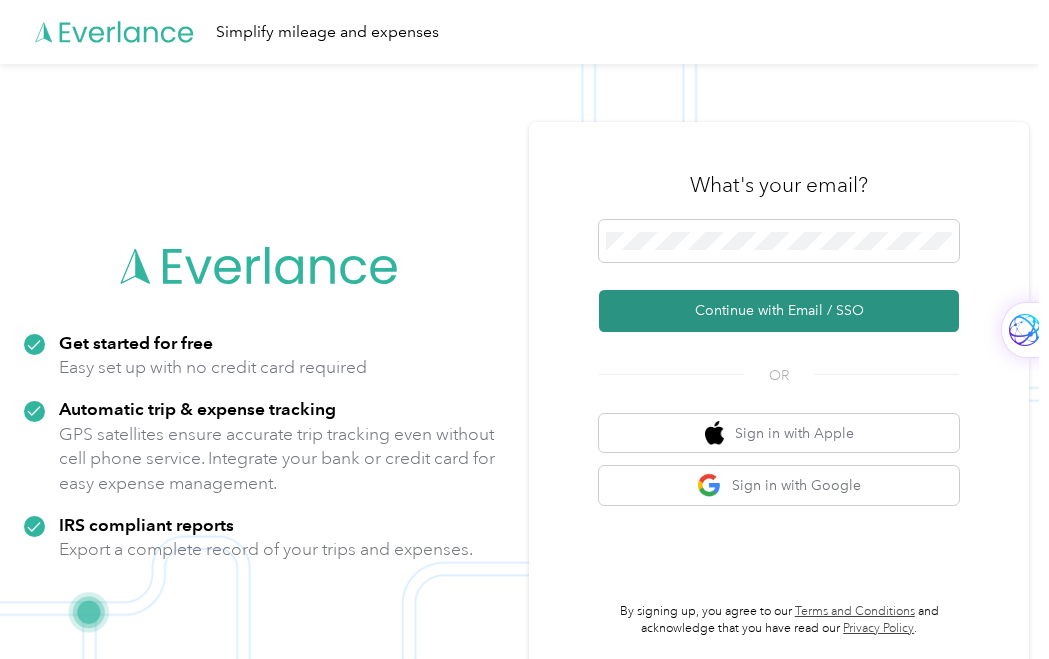 click on "Continue with Email / SSO" at bounding box center (779, 311) 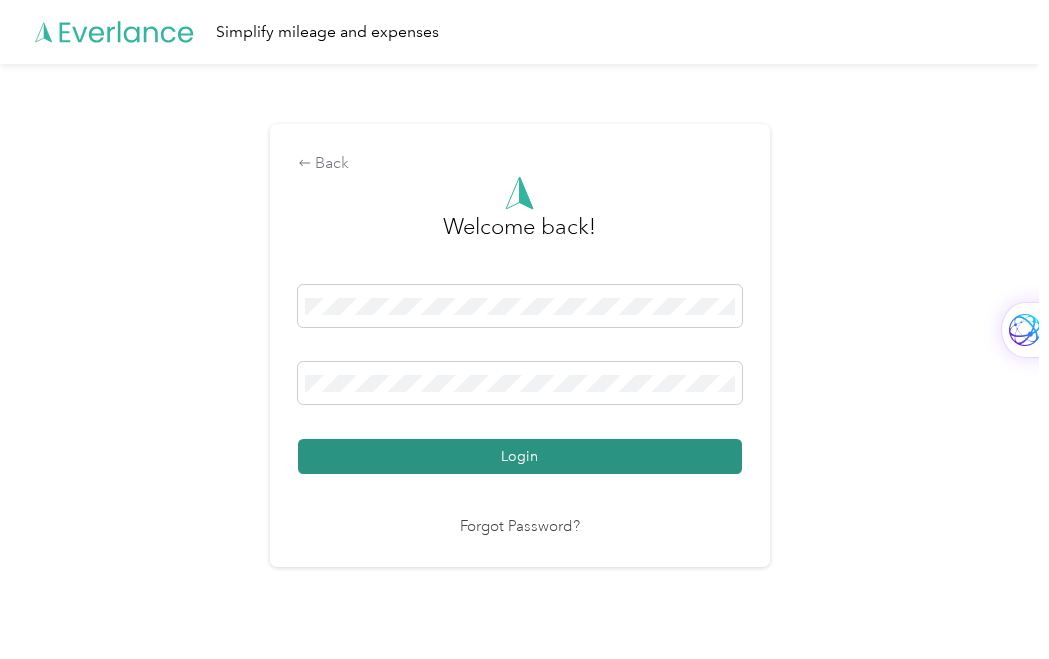 click on "Login" at bounding box center [520, 456] 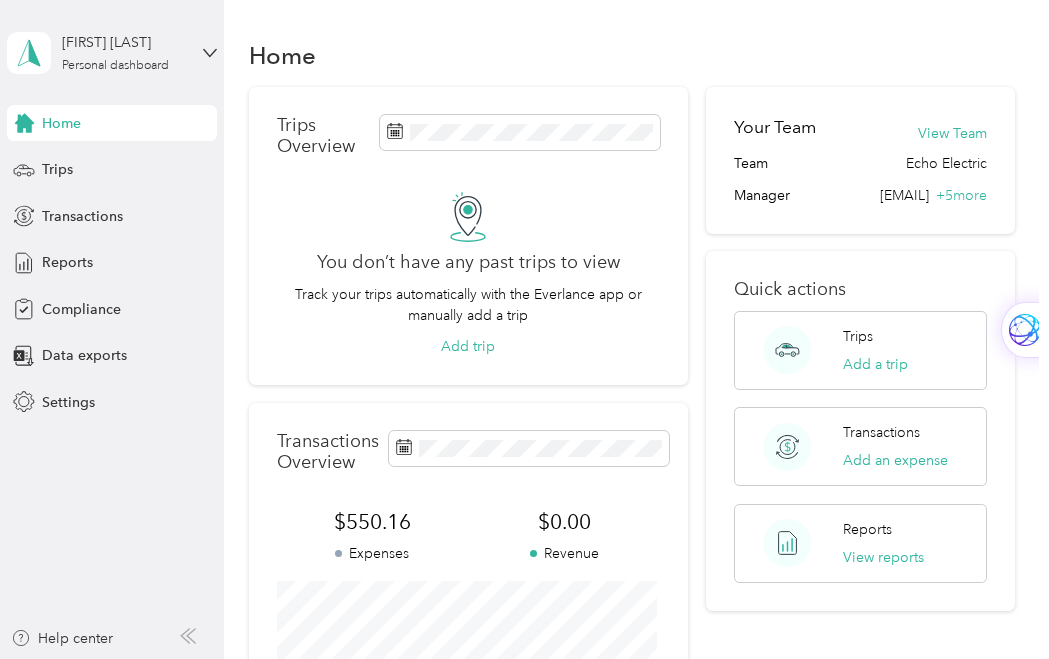 scroll, scrollTop: 0, scrollLeft: 0, axis: both 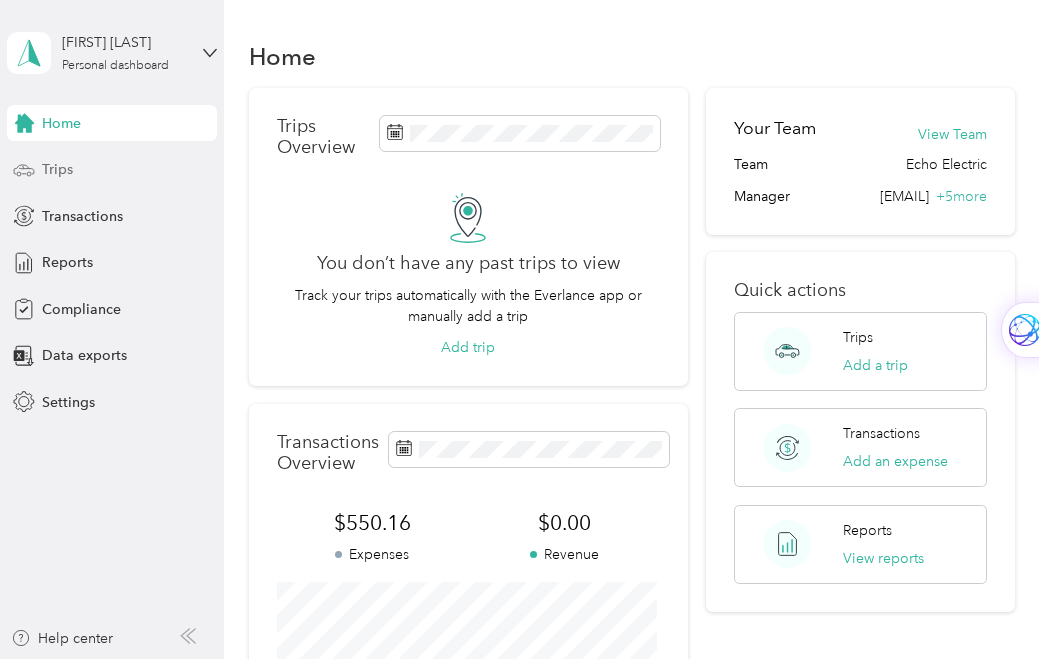 click on "Trips" at bounding box center (57, 169) 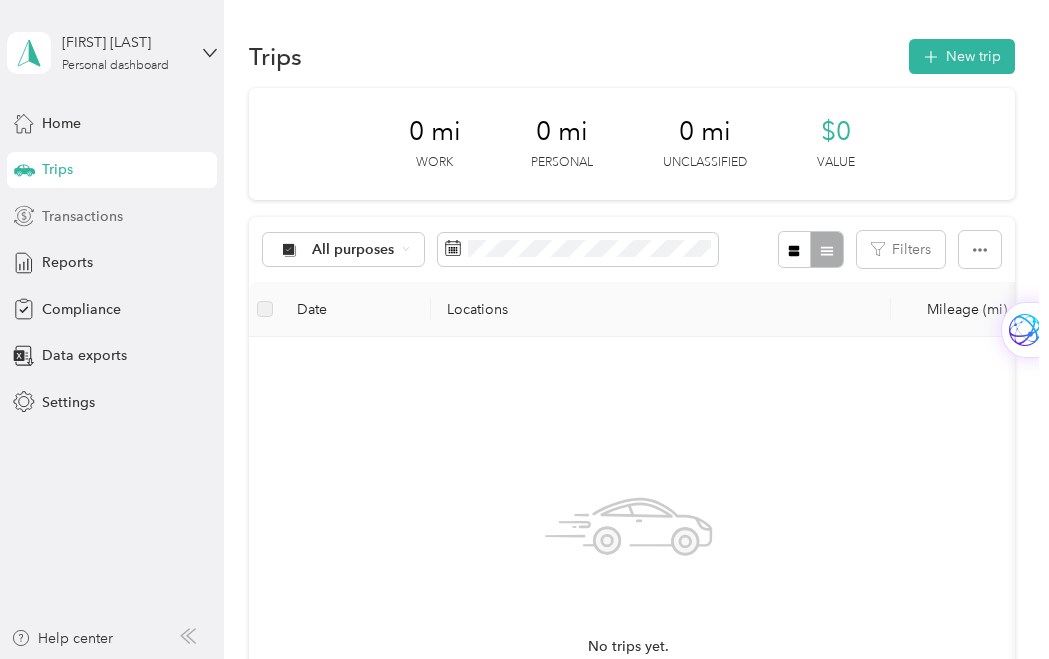 click on "Transactions" at bounding box center [82, 216] 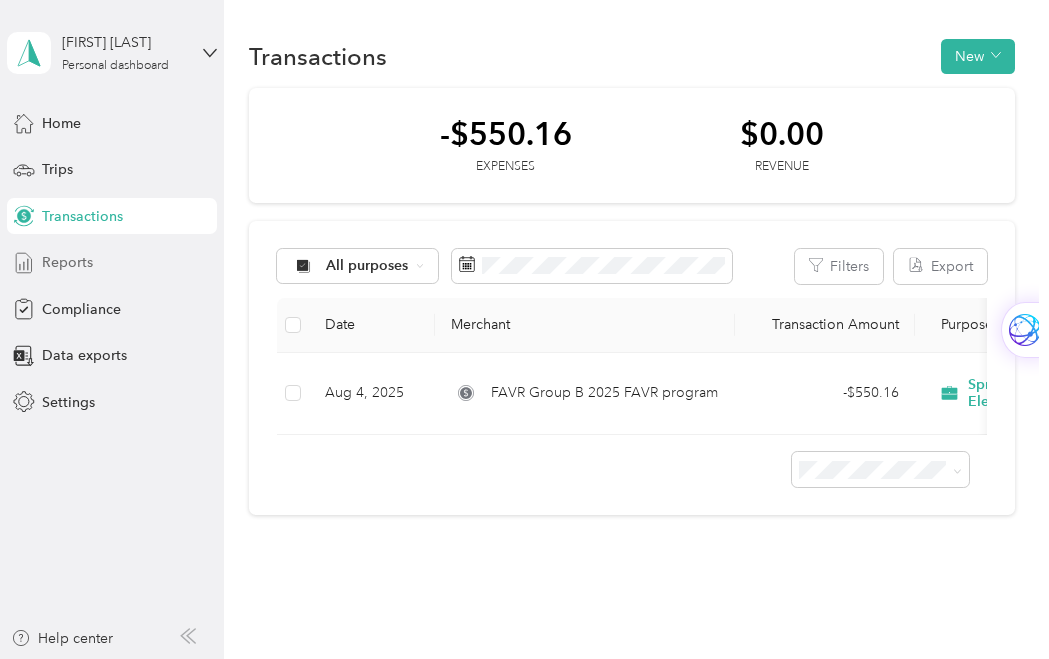 click on "Reports" at bounding box center [67, 262] 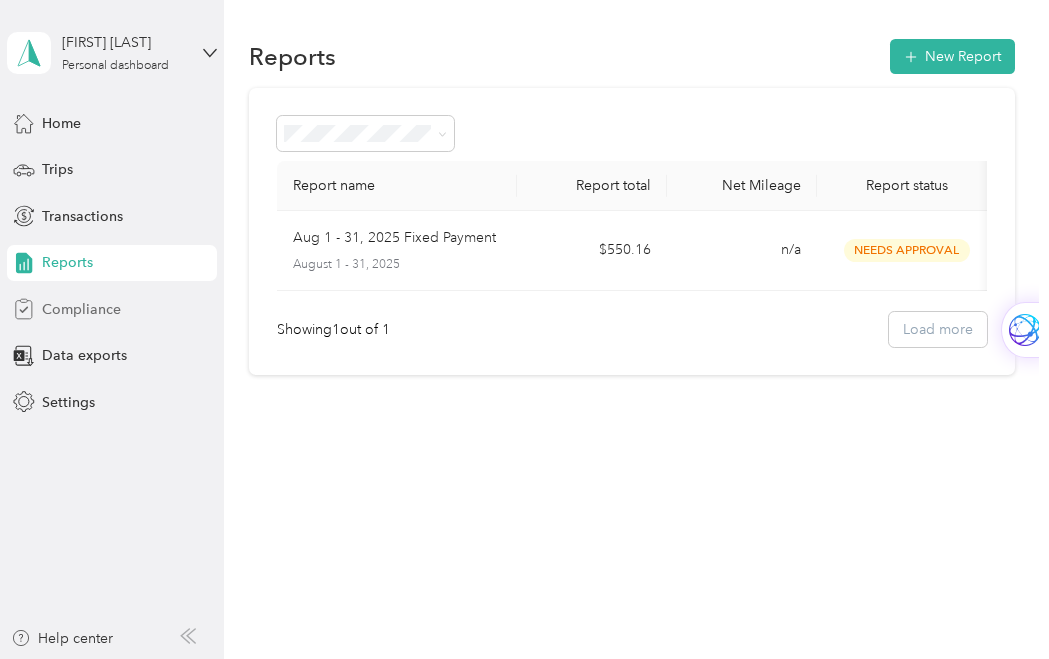 click on "Compliance" at bounding box center [81, 309] 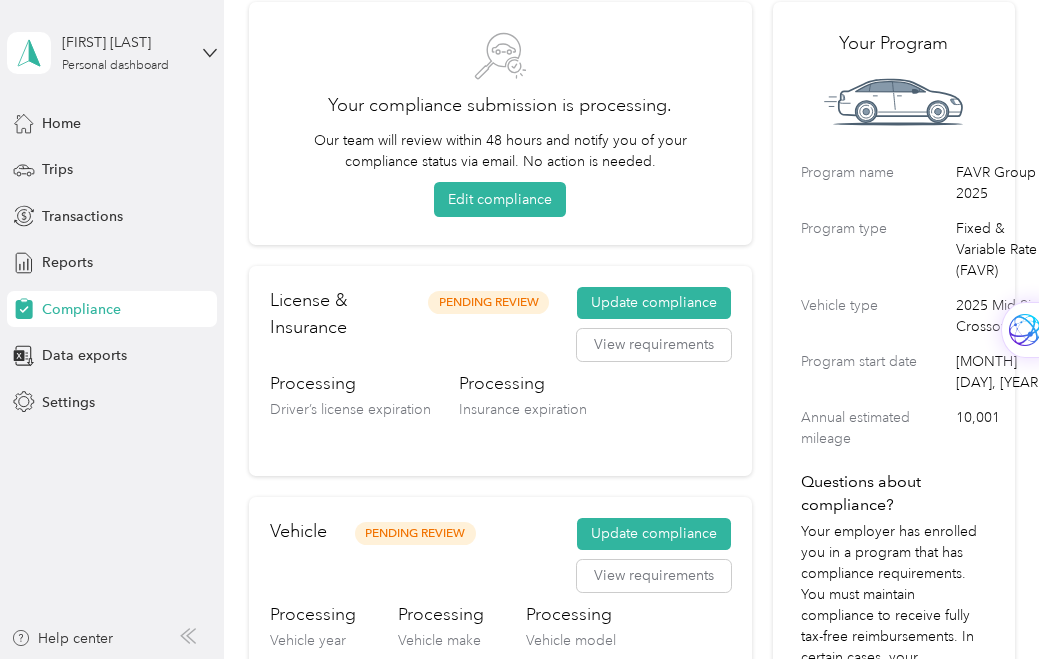 scroll, scrollTop: 0, scrollLeft: 0, axis: both 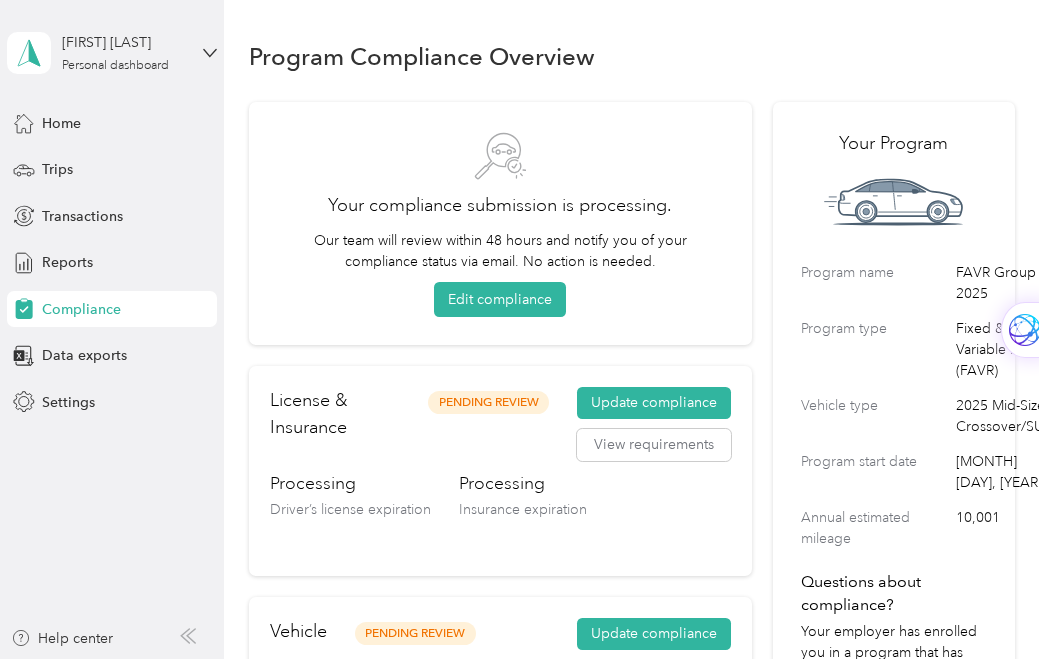 click 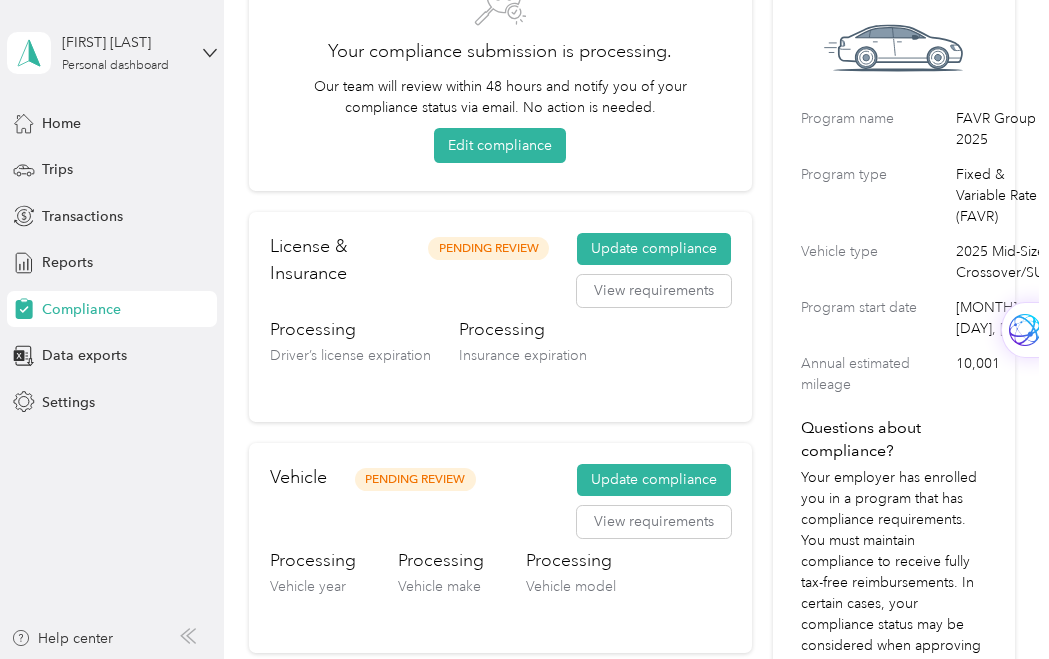 scroll, scrollTop: 200, scrollLeft: 0, axis: vertical 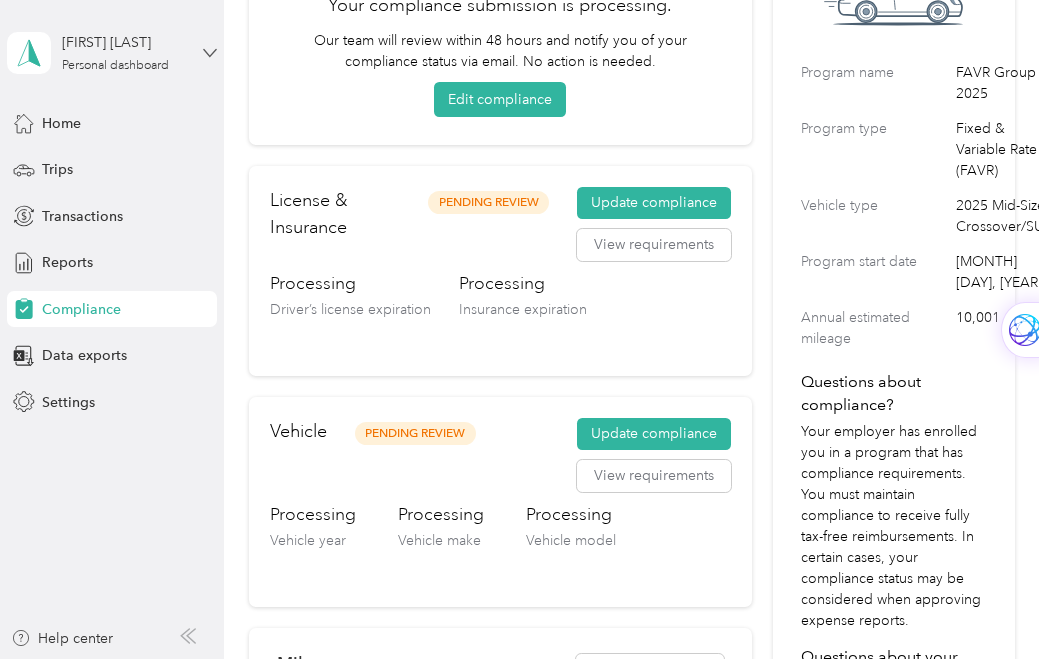 click 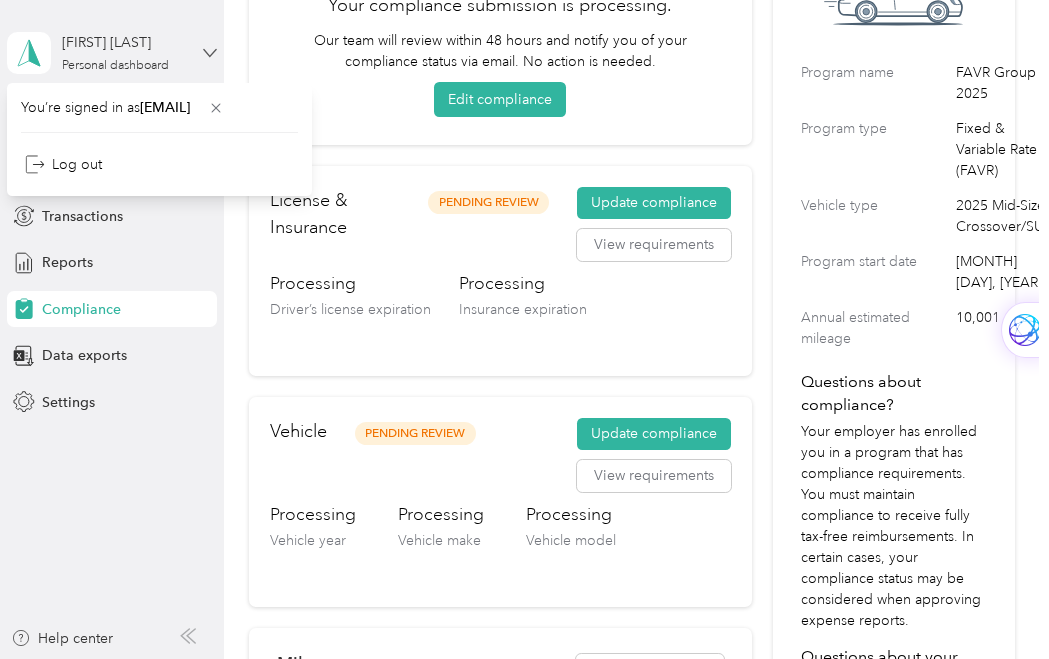 click 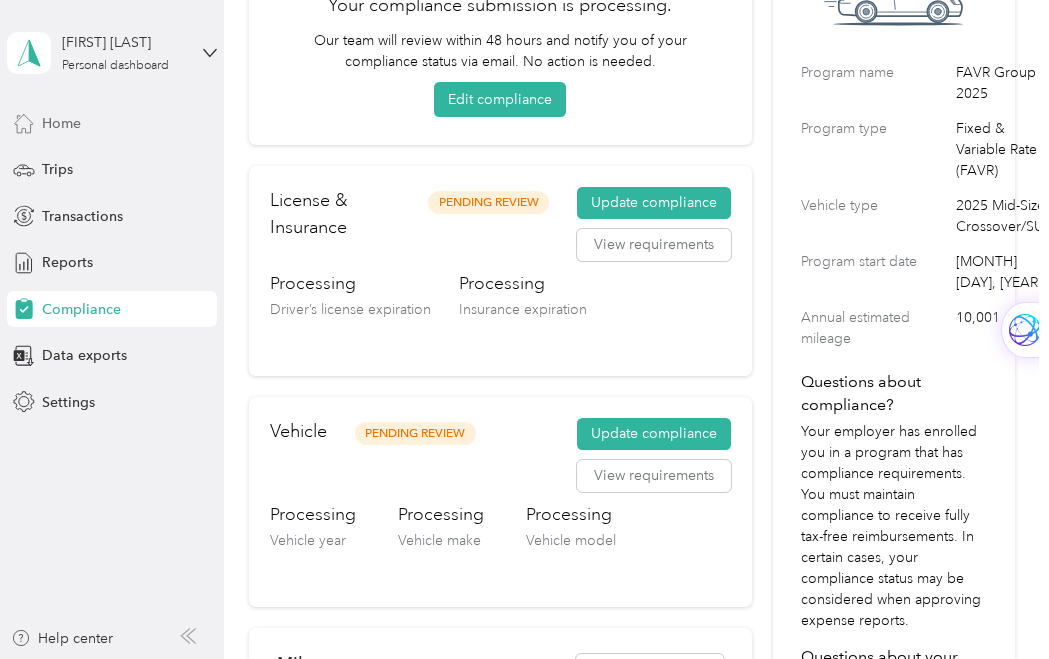 click on "Home" at bounding box center [61, 123] 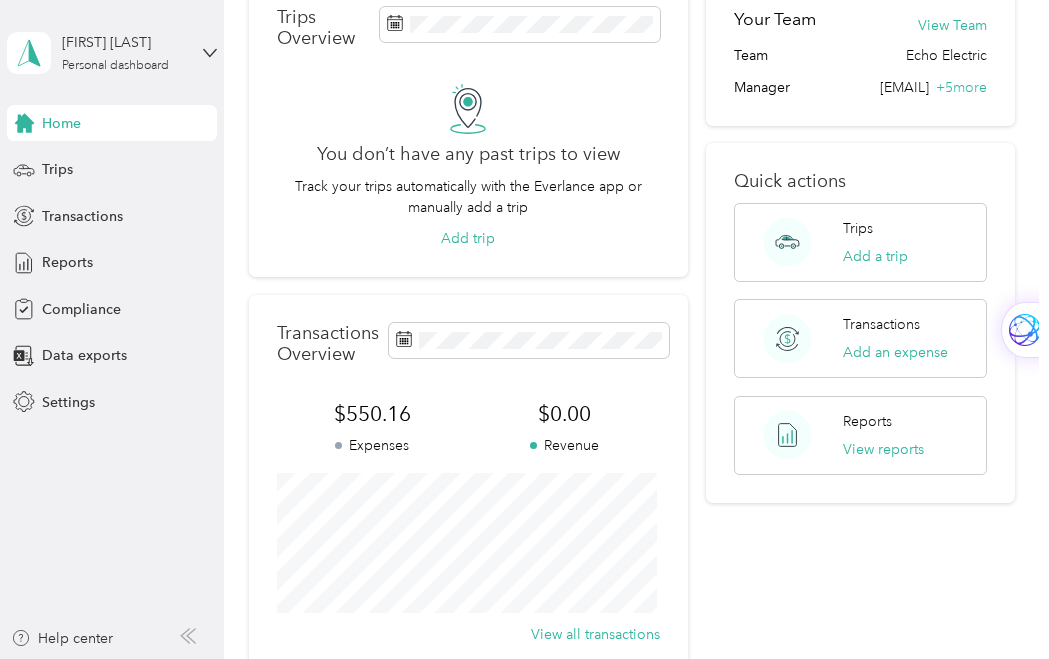 scroll, scrollTop: 0, scrollLeft: 0, axis: both 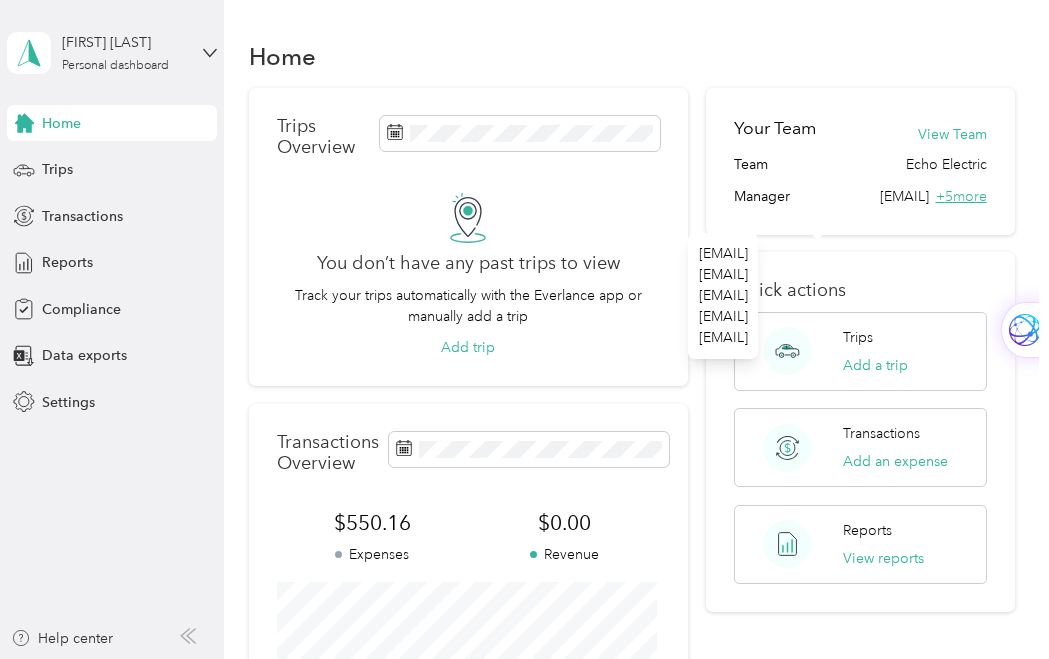 click on "+  5  more" at bounding box center [961, 196] 